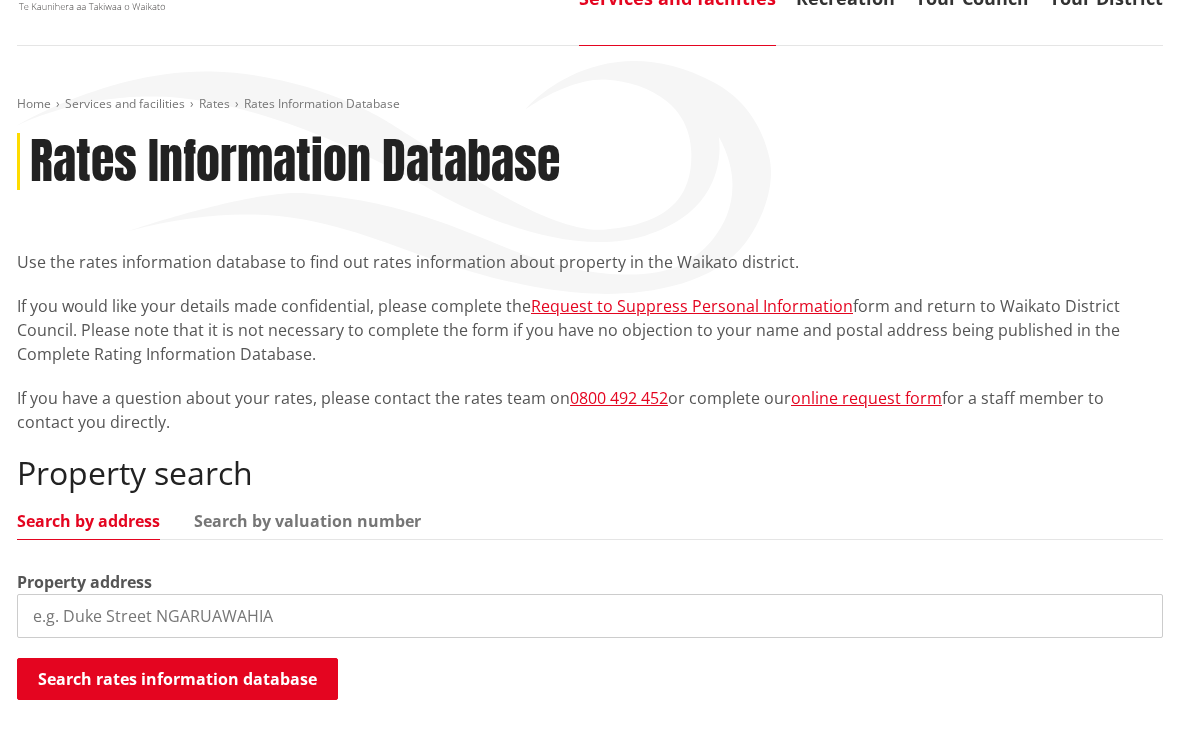scroll, scrollTop: 339, scrollLeft: 0, axis: vertical 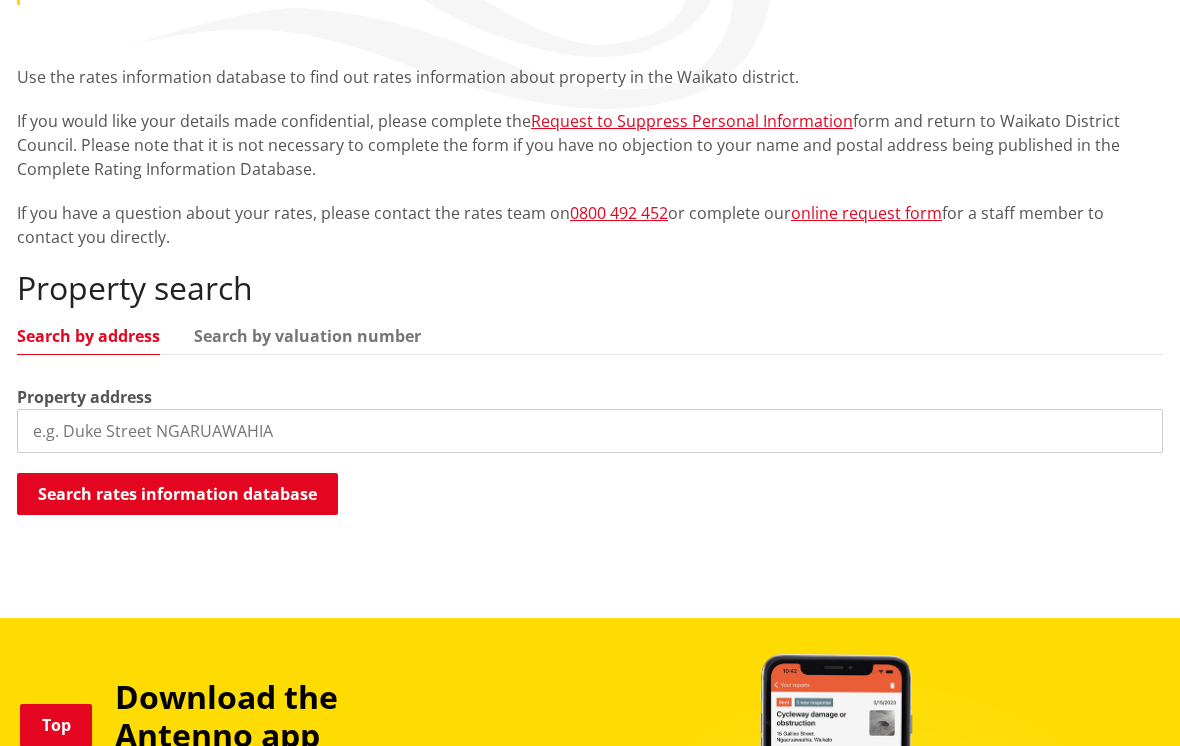 click at bounding box center [590, 431] 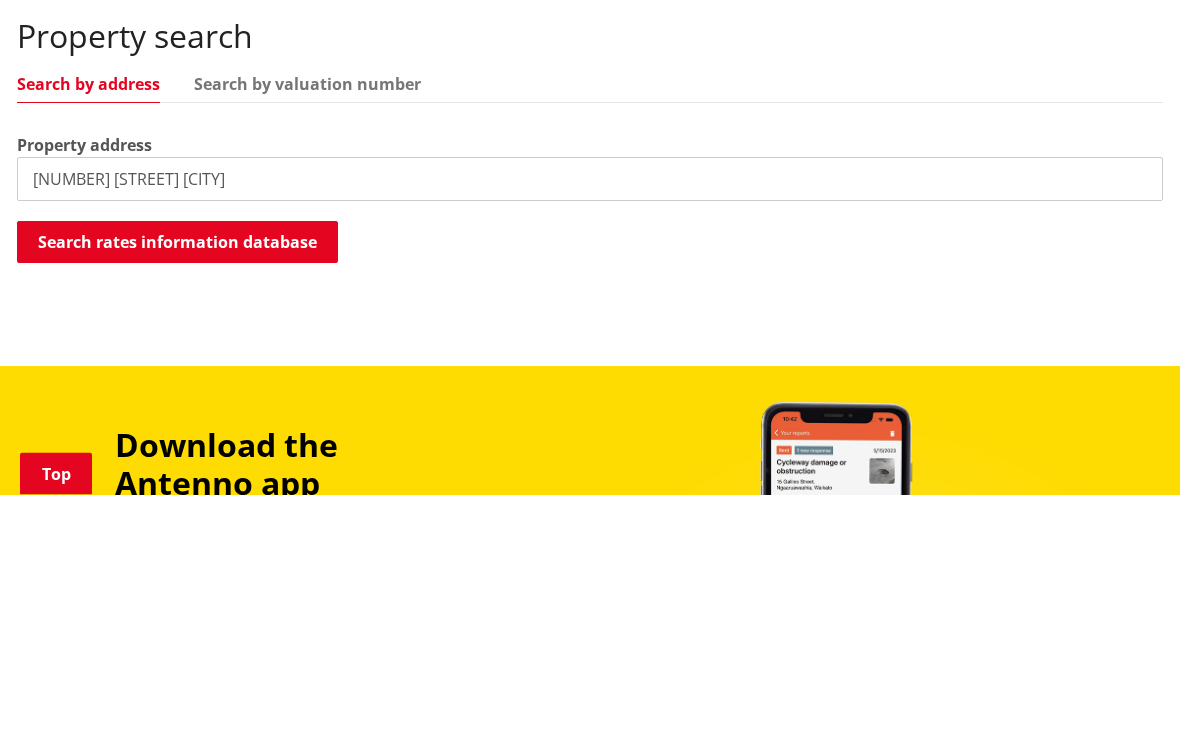 scroll, scrollTop: 591, scrollLeft: 0, axis: vertical 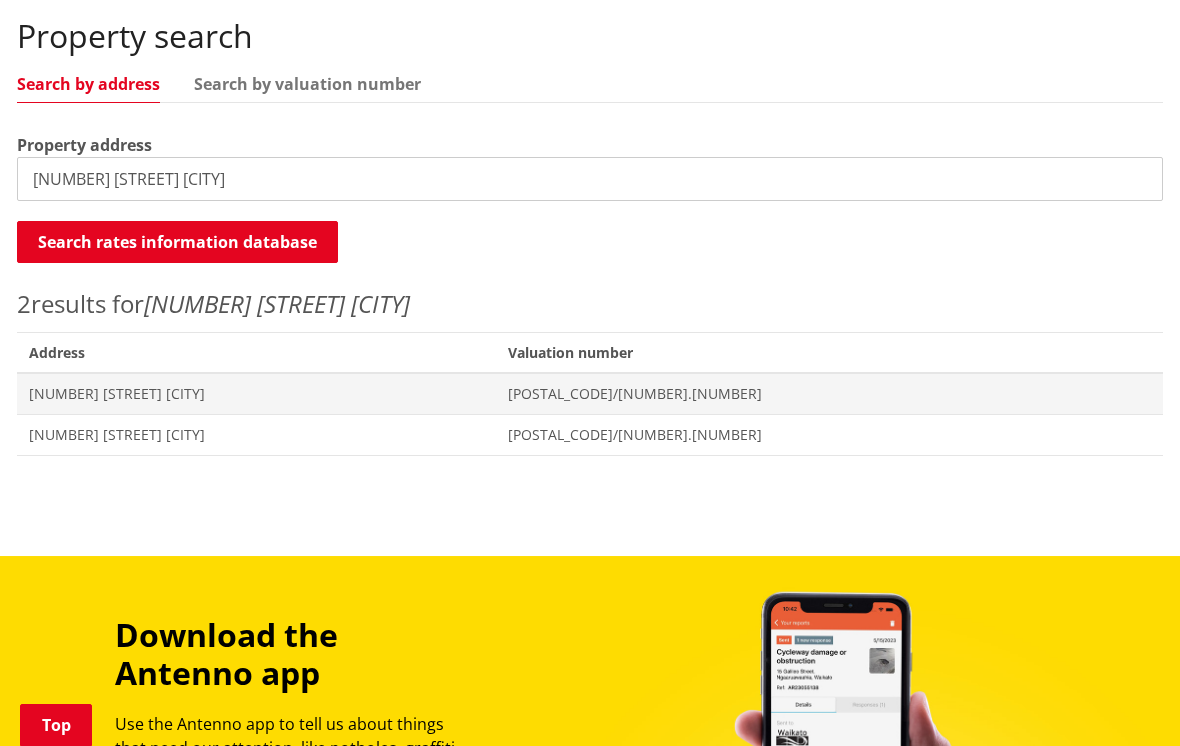 click on "Home
Services and facilities
Rates
Rates Information Database
Rates Information Database
Use the rates information database to find out rates information about property in the Waikato district. If you would like your details made confidential, please complete the  Request to Suppress Personal Information  form and return to Waikato District Council. Please note that it is not necessary to complete the form if you have no objection to your name and postal address being published in the Complete Rating Information Database. If you have a question about your rates, please contact the rates team on  0800 492 452  or complete our  online request form  for a staff member to contact you directly.
Property search
Search by address
Search by valuation number
Property address
7 maataitai road raglan
Search rates information database
2" at bounding box center (590, 82) 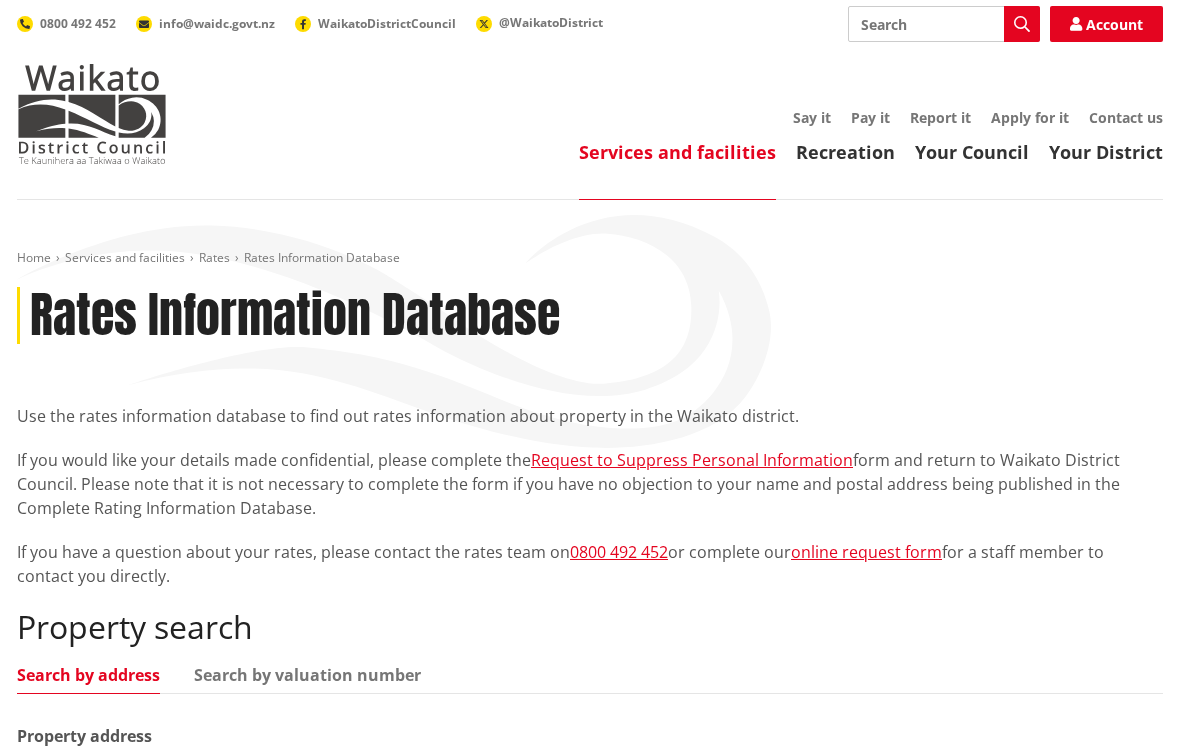 scroll, scrollTop: 622, scrollLeft: 0, axis: vertical 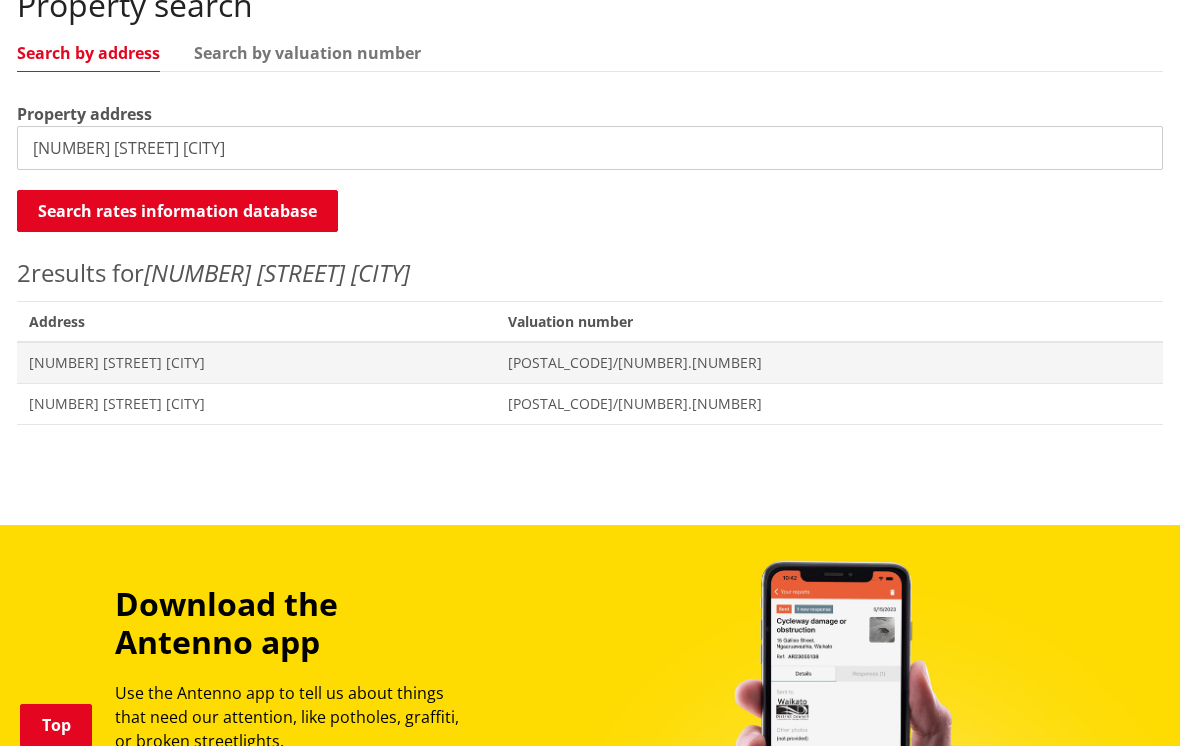 click on "7 maataitai road raglan" at bounding box center (590, 148) 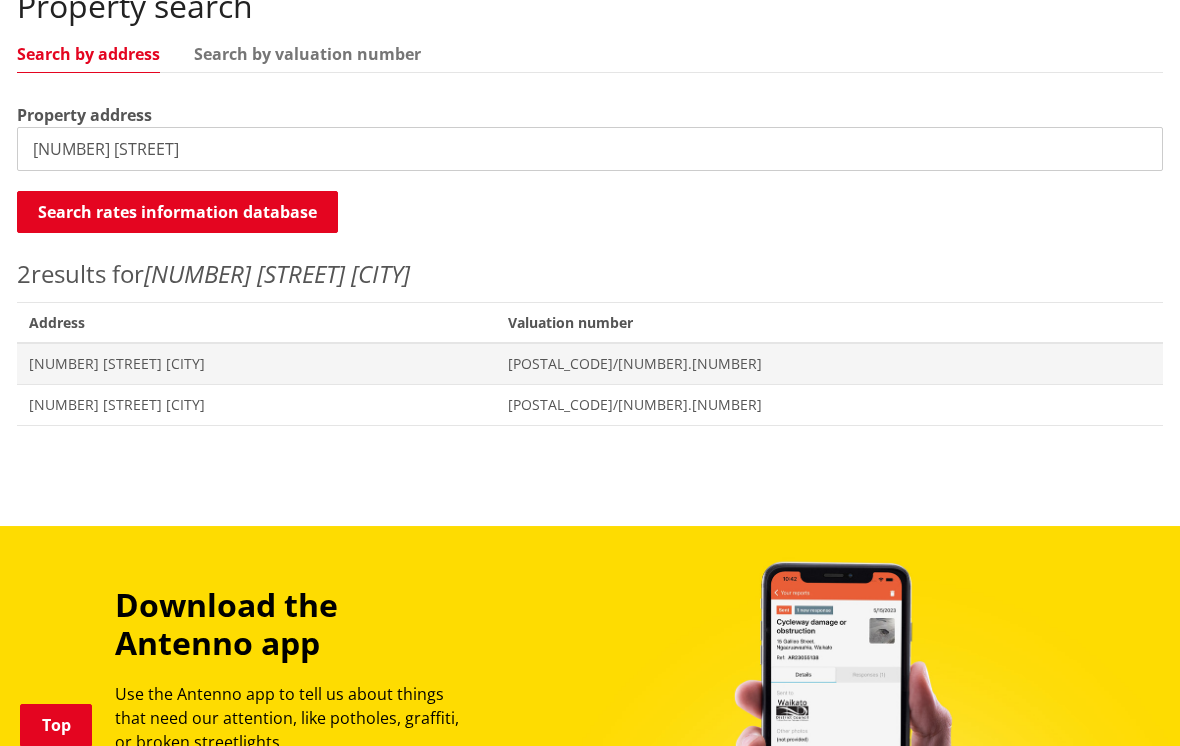 type on "7" 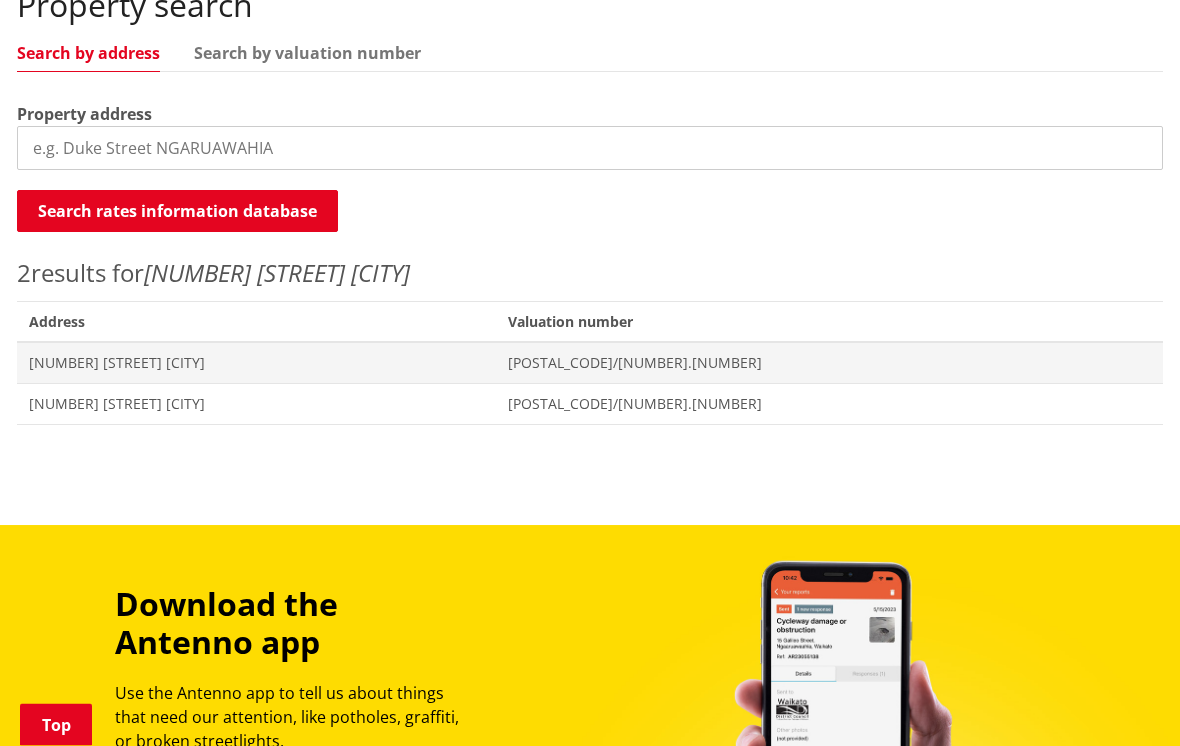 scroll, scrollTop: 621, scrollLeft: 0, axis: vertical 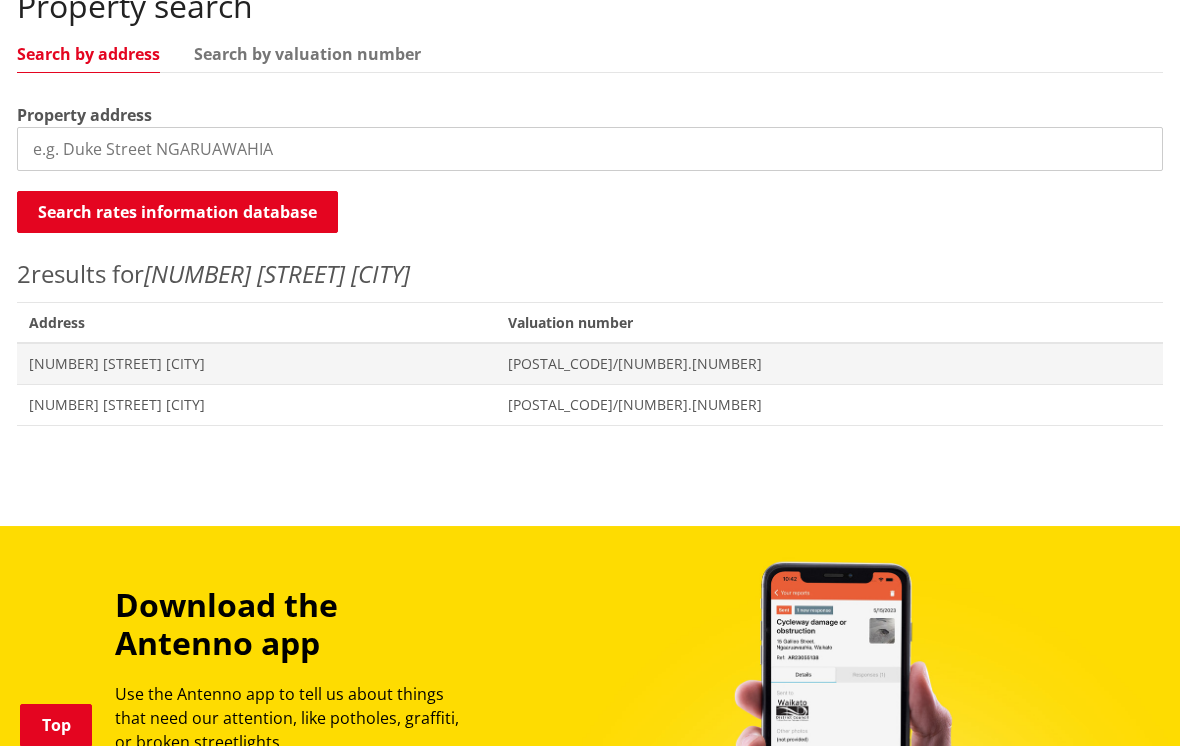 click at bounding box center [590, 149] 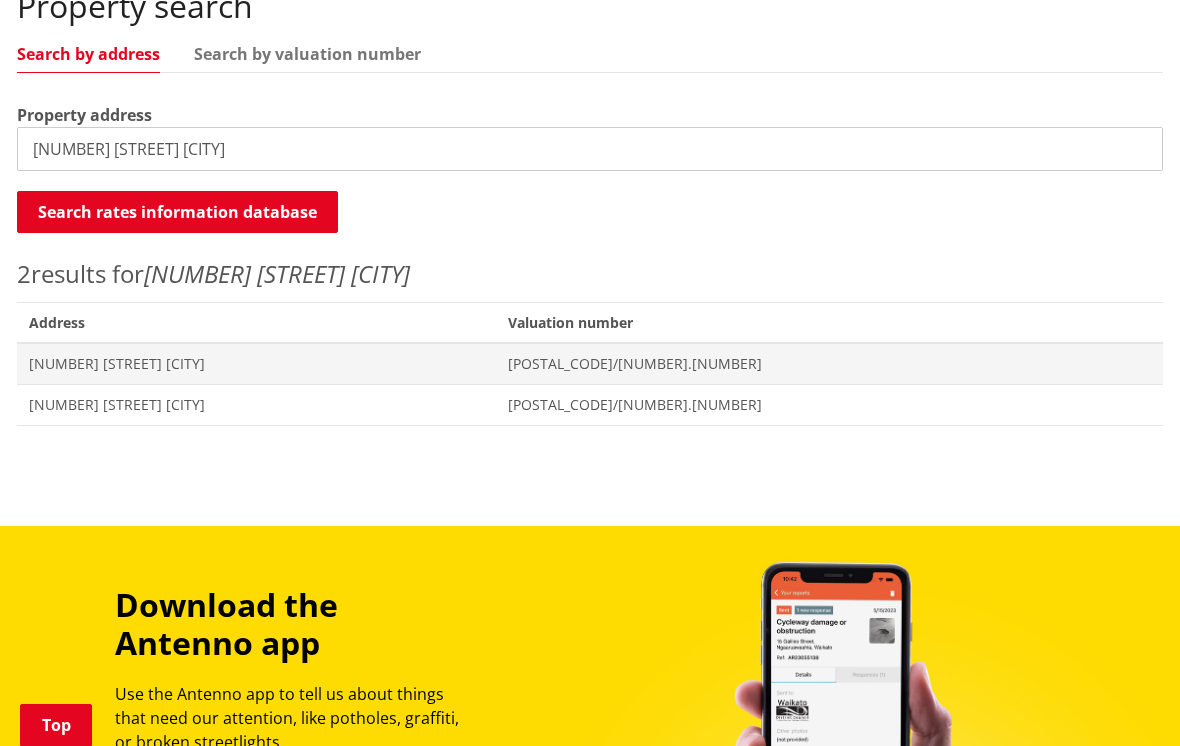 type on "12 maataitai road raglan" 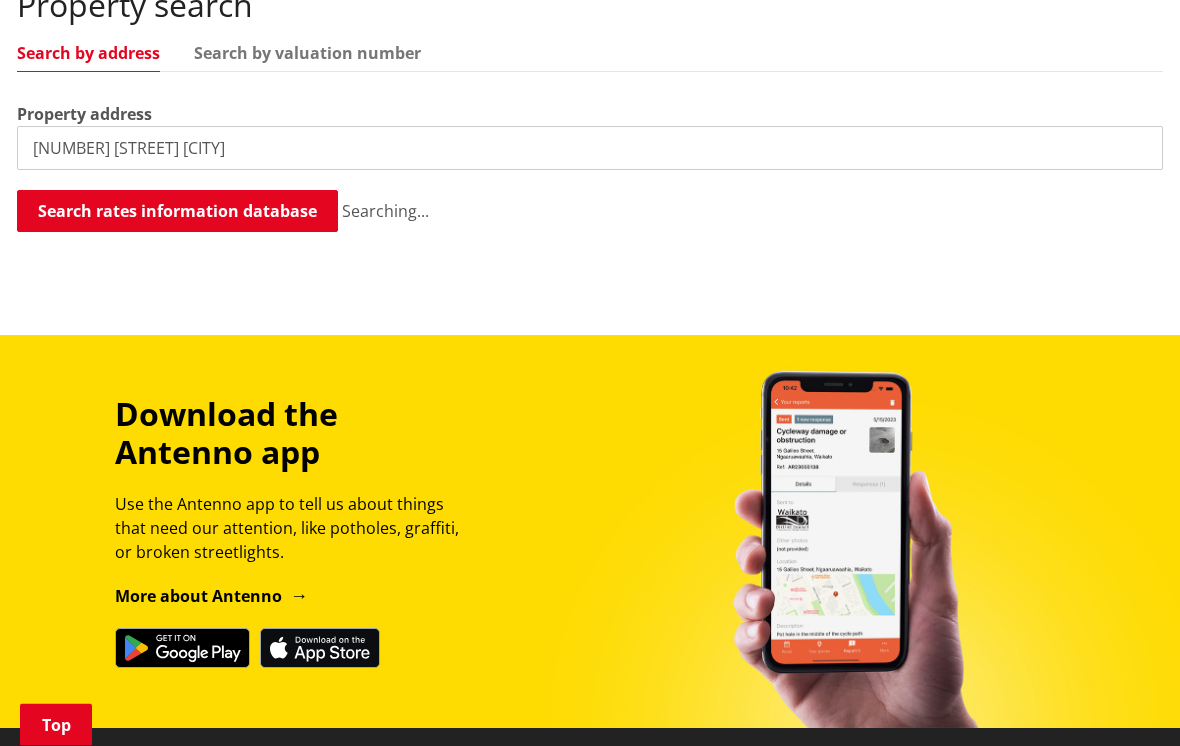 scroll, scrollTop: 622, scrollLeft: 0, axis: vertical 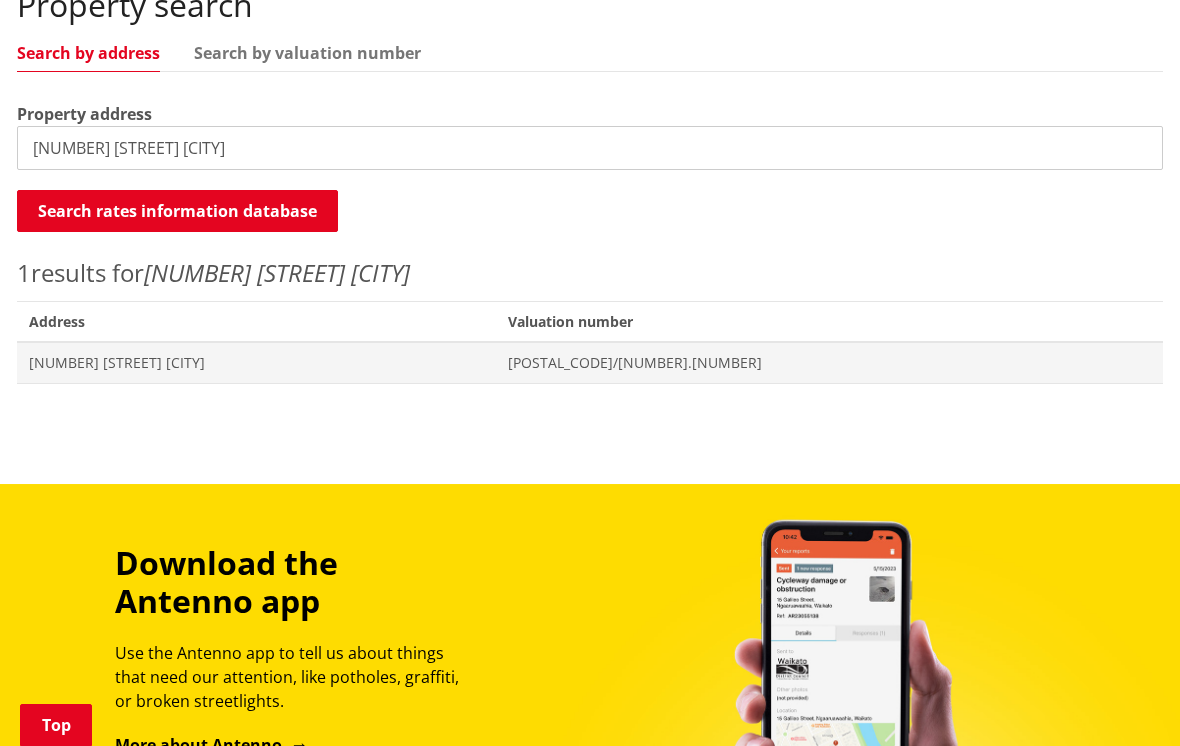 click on "[NUMBER] [STREET] [CITY]" at bounding box center (256, 363) 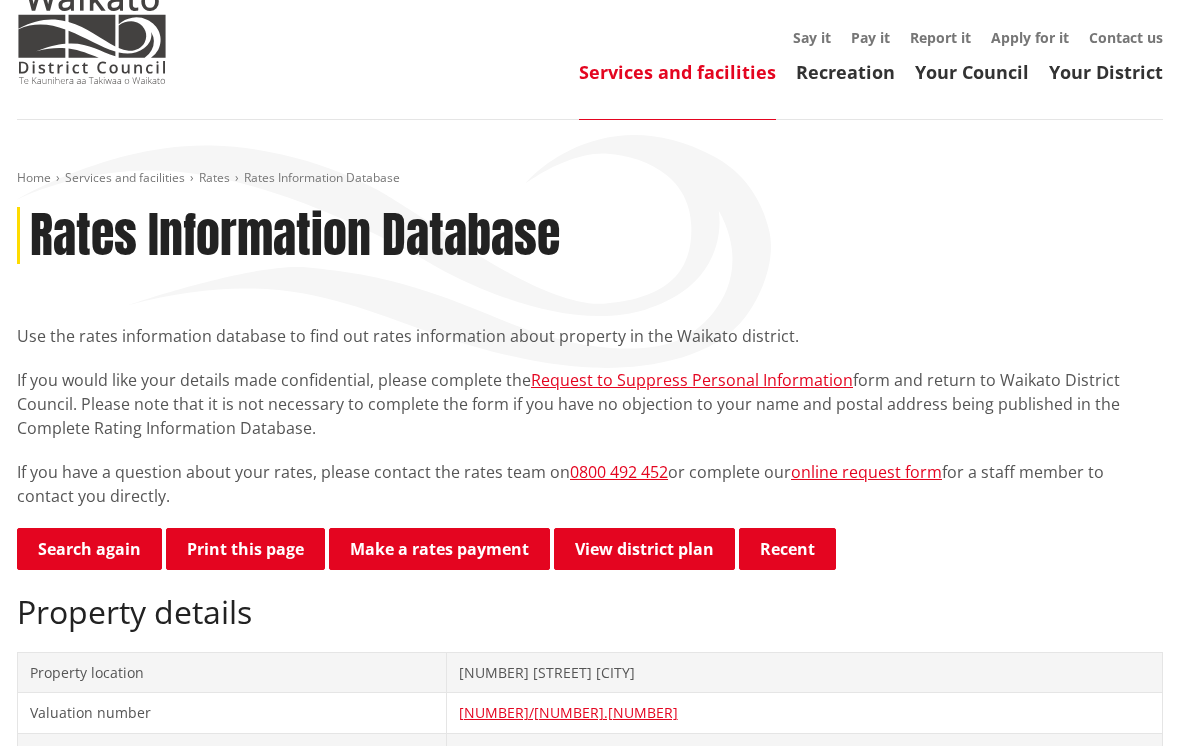 scroll, scrollTop: 0, scrollLeft: 0, axis: both 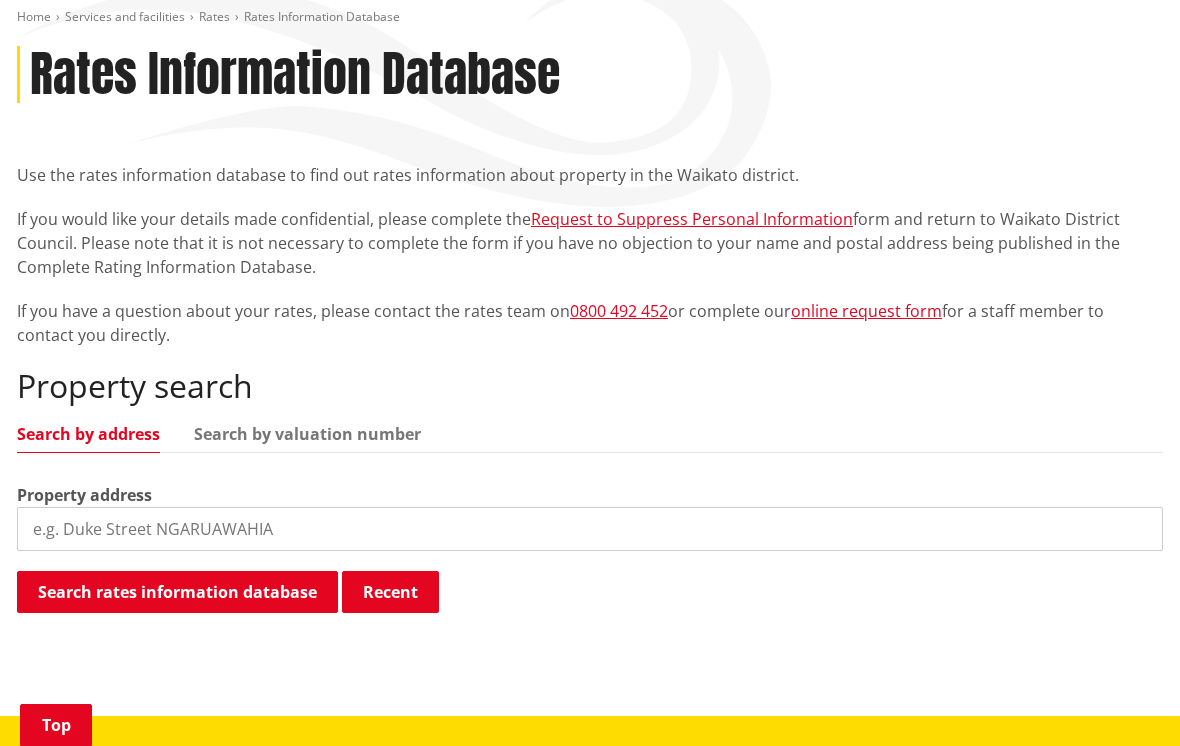 click at bounding box center [590, 529] 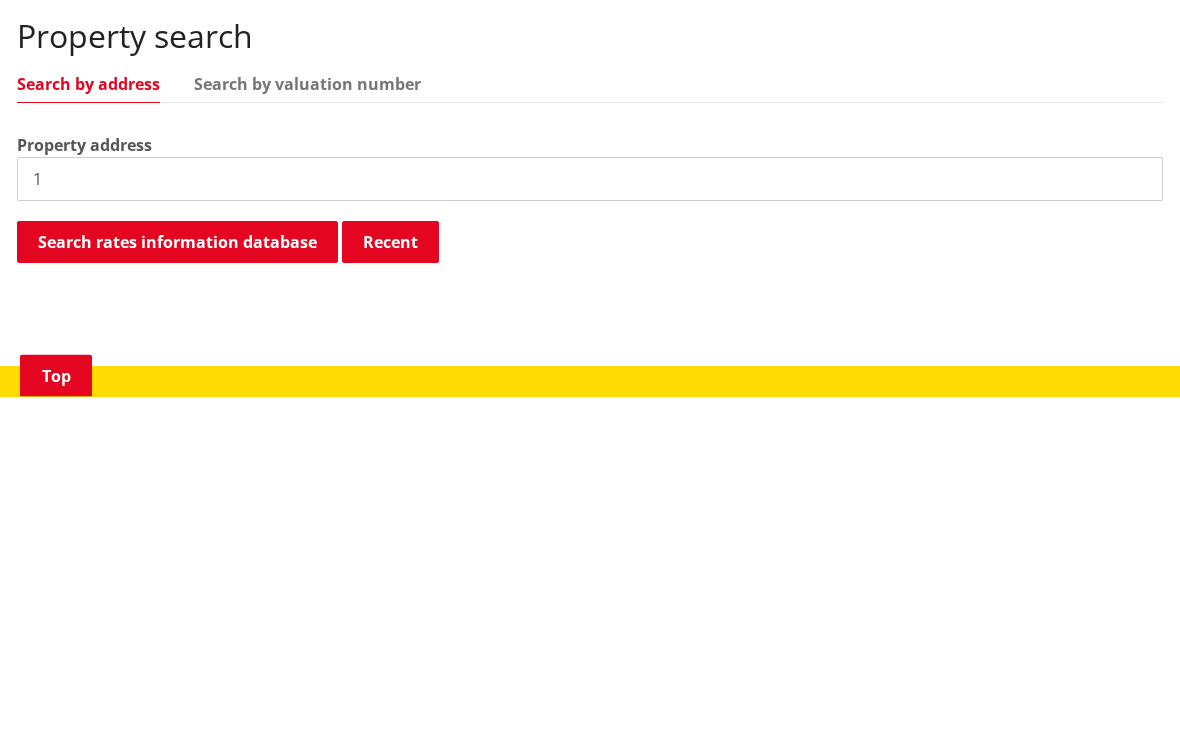 click on "Home
Services and facilities
Rates
Rates Information Database
Rates Information Database
Use the rates information database to find out rates information about property in the Waikato district. If you would like your details made confidential, please complete the  Request to Suppress Personal Information  form and return to Waikato District Council. Please note that it is not necessary to complete the form if you have no objection to your name and postal address being published in the Complete Rating Information Database. If you have a question about your rates, please contact the rates team on  0800 492 452  or complete our  online request form  for a staff member to contact you directly.
Property search
Search by address
Search by valuation number
Property address
1
Search rates information database
Recent
Searching... 0" at bounding box center [590, 337] 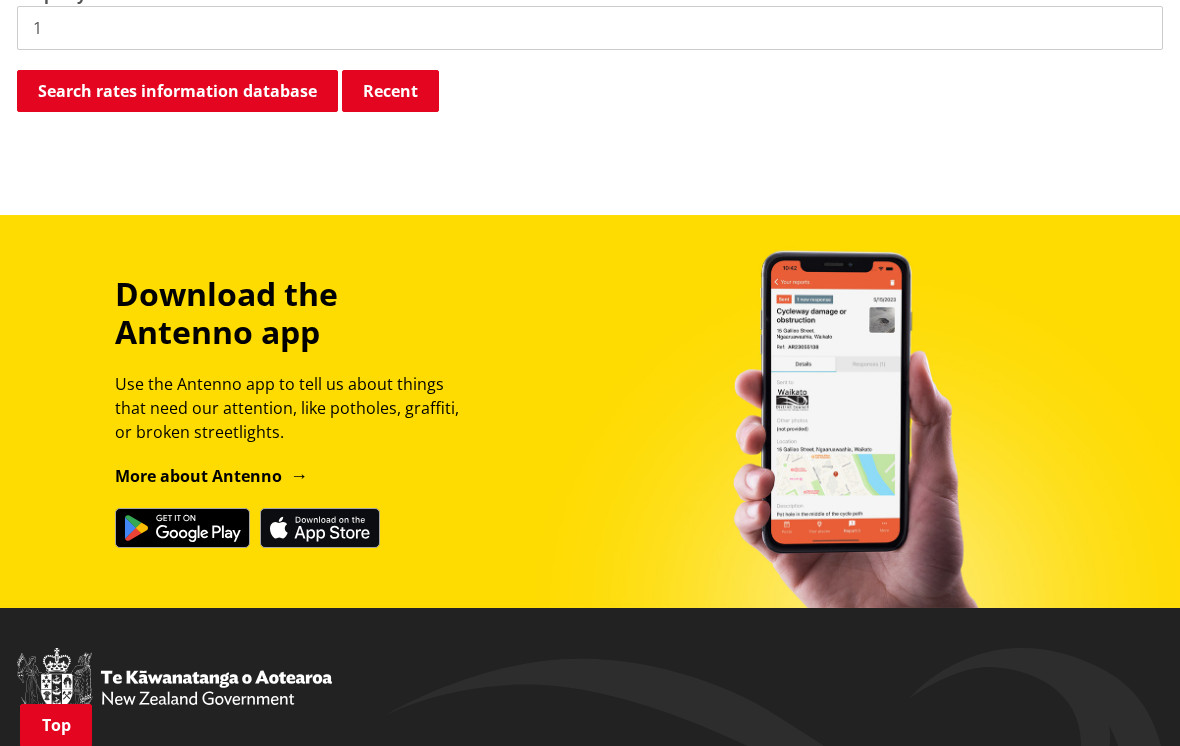 scroll, scrollTop: 492, scrollLeft: 0, axis: vertical 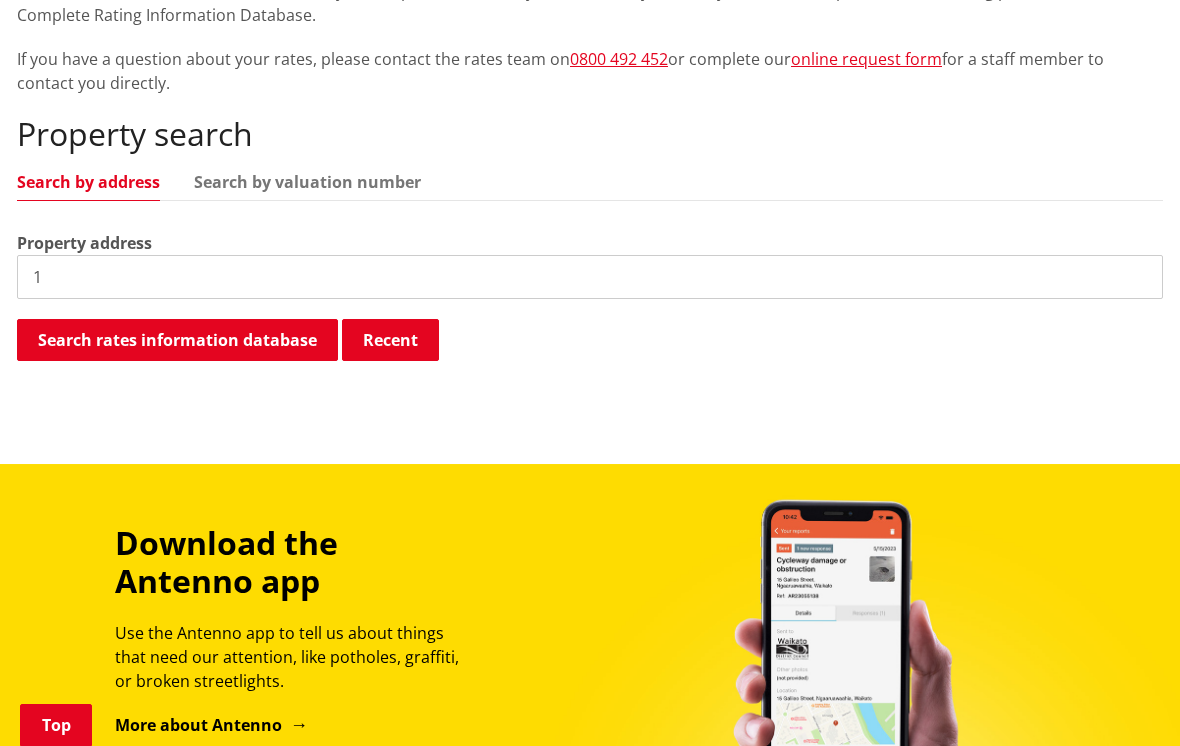 click on "1" at bounding box center [590, 277] 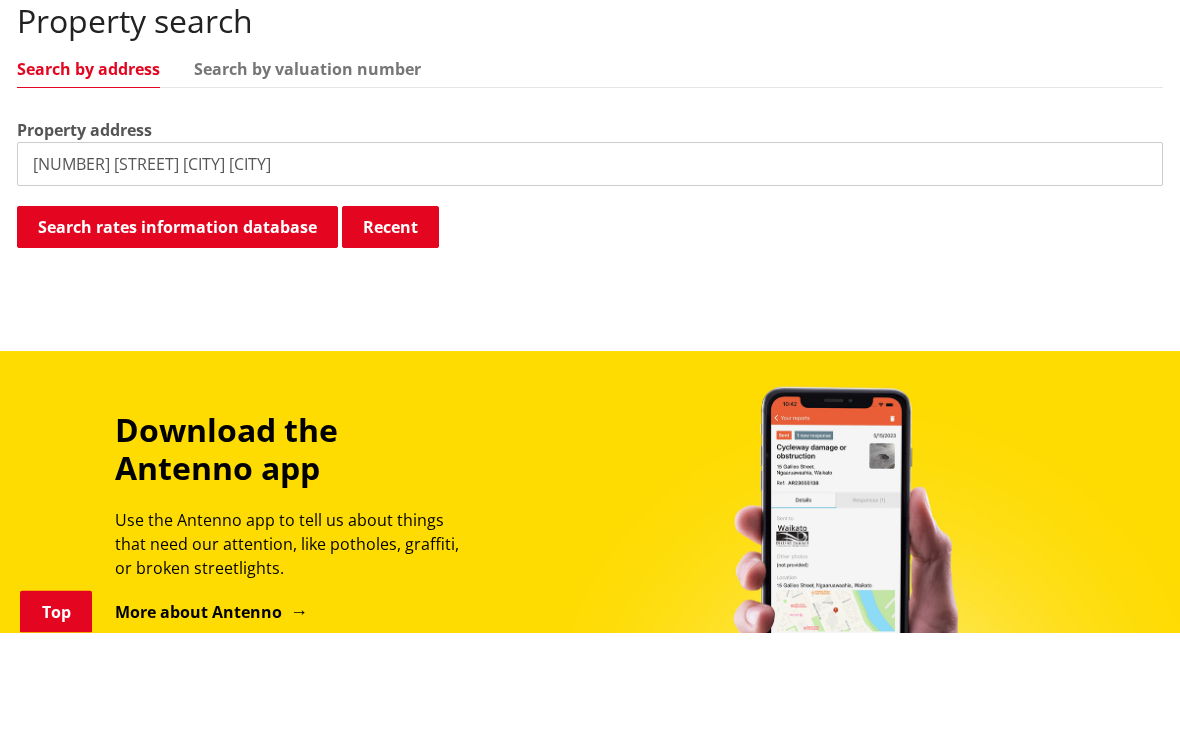 type on "1 waipatukahu one raglan" 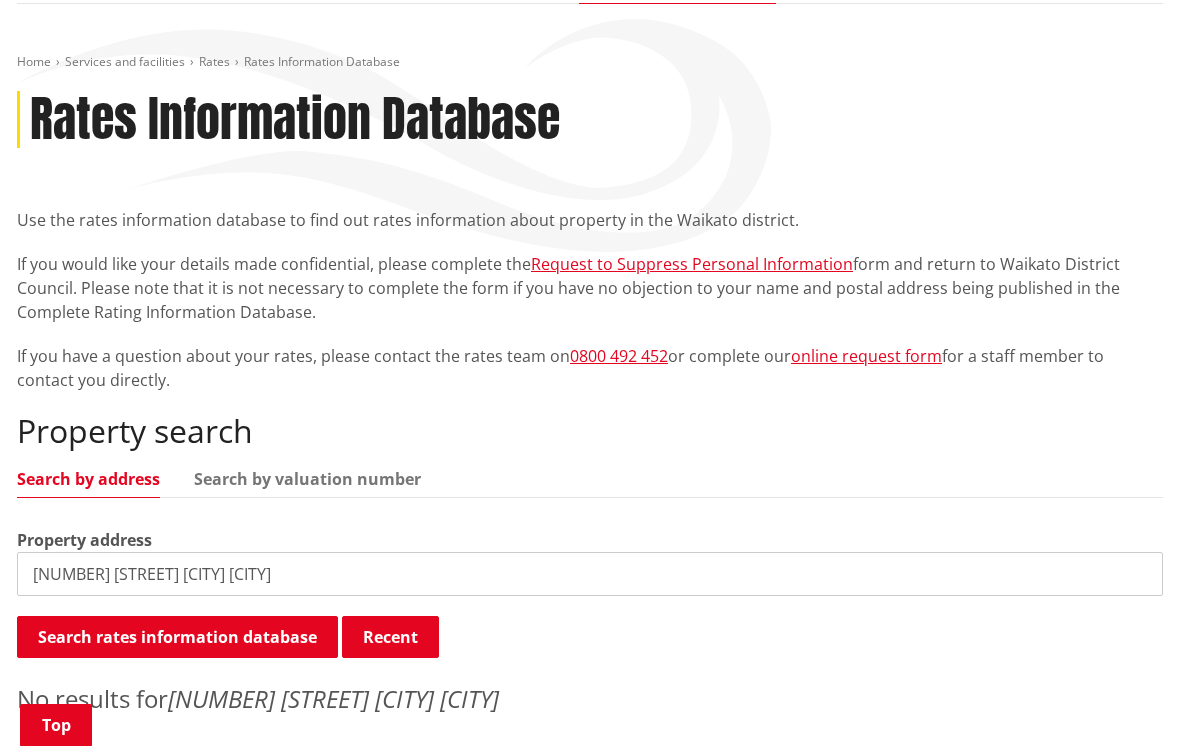 scroll, scrollTop: 0, scrollLeft: 0, axis: both 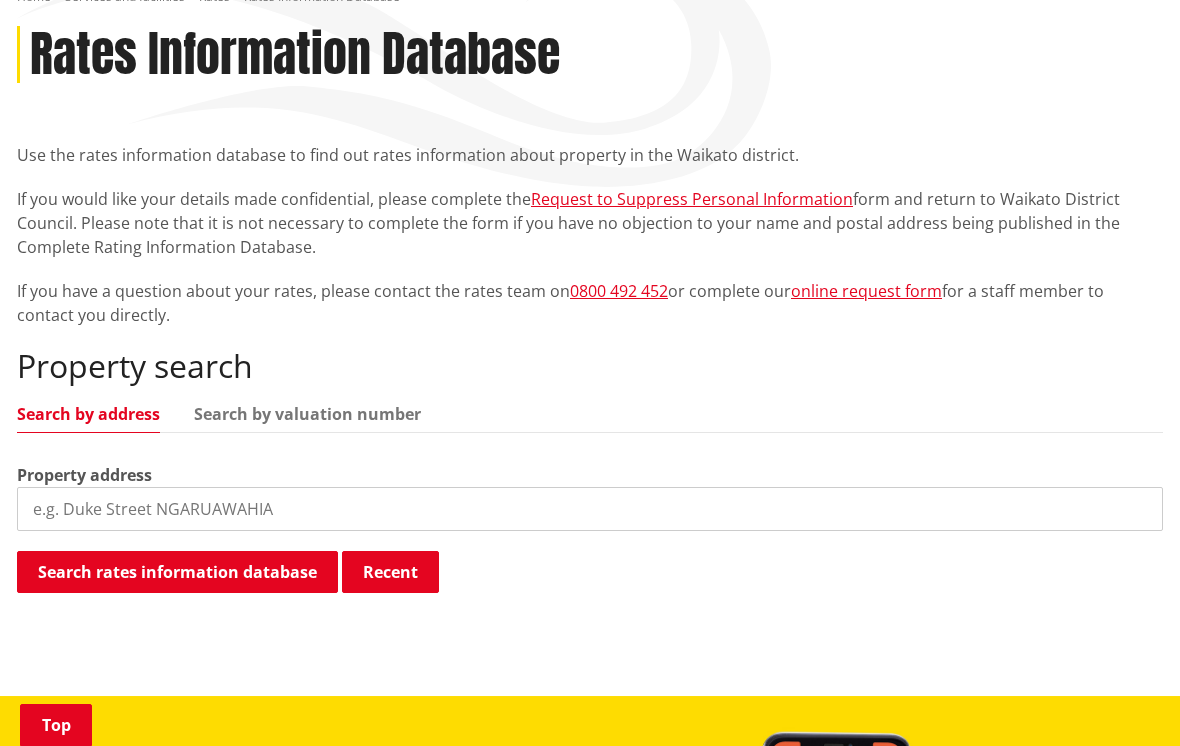 click at bounding box center (590, 509) 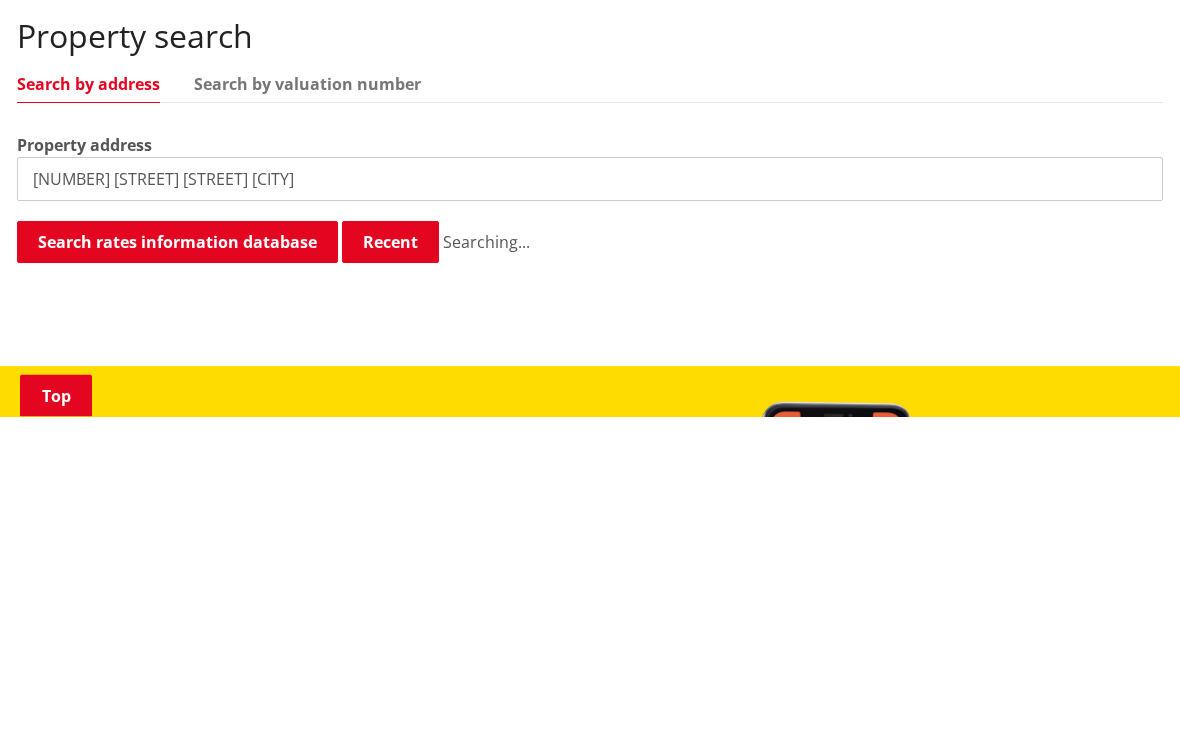 scroll, scrollTop: 591, scrollLeft: 0, axis: vertical 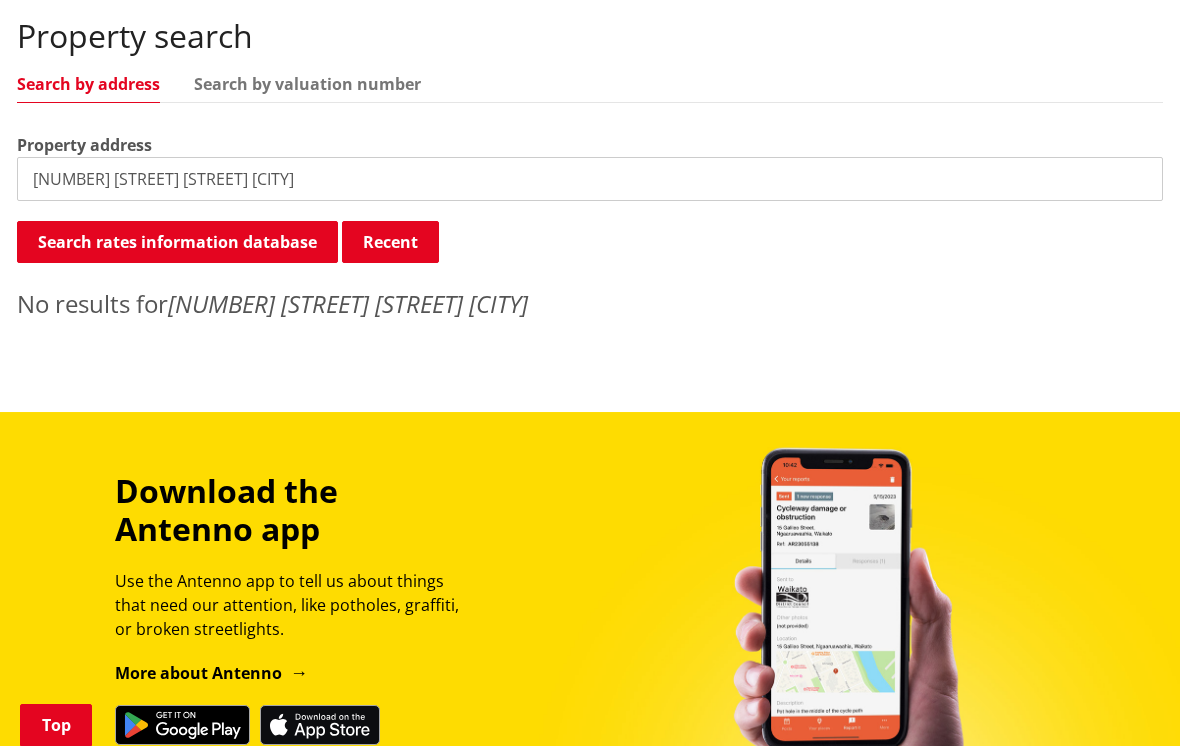click on "2 waipatukahu lane raglan" at bounding box center [590, 179] 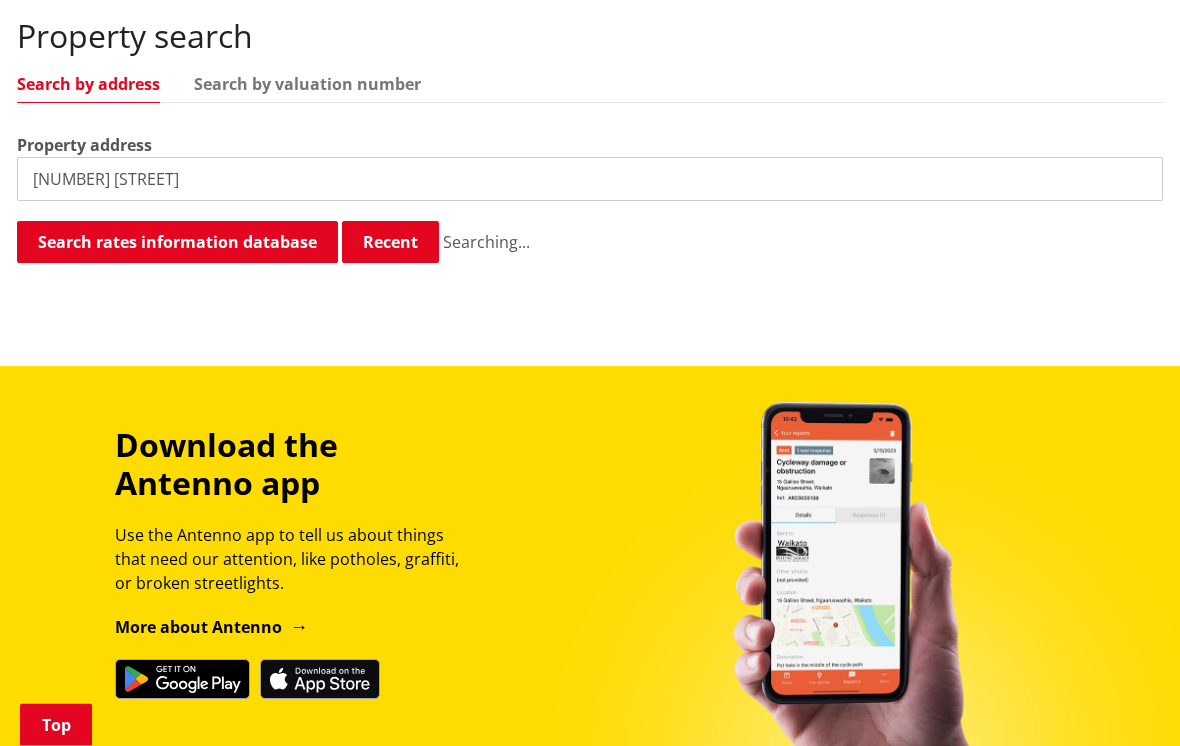 scroll, scrollTop: 591, scrollLeft: 0, axis: vertical 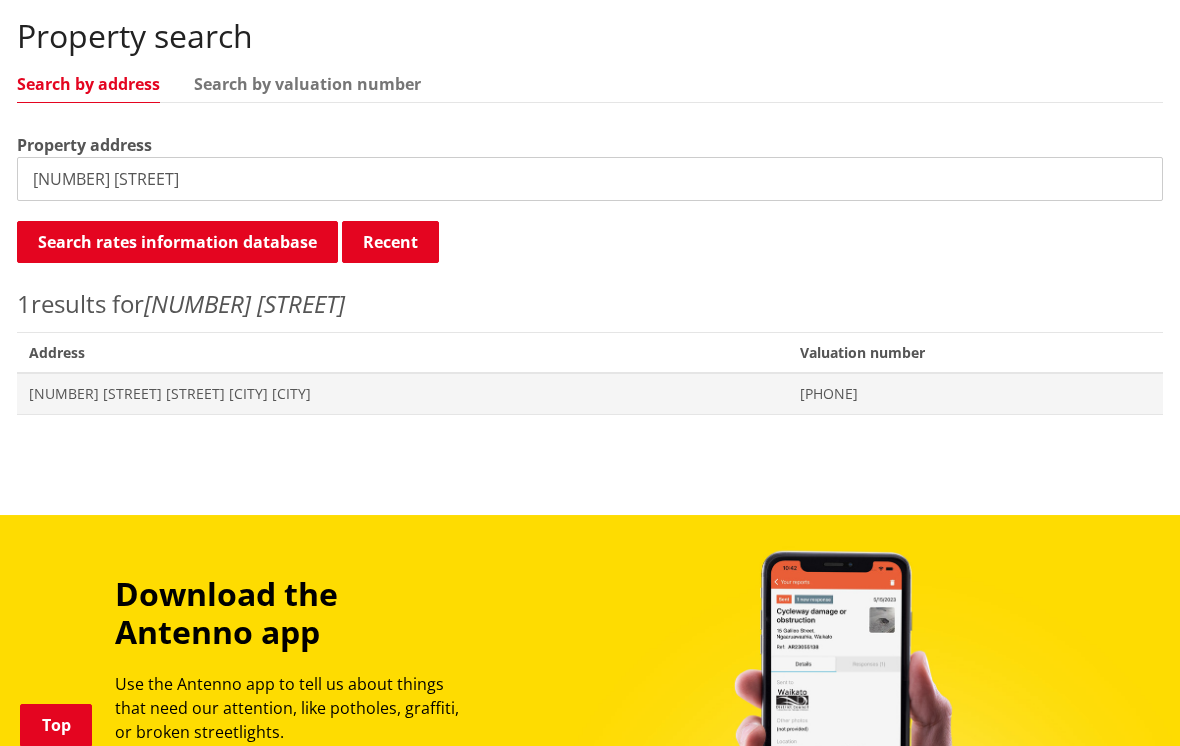 click on "[NUMBER] [STREET] [CITY]" at bounding box center [402, 394] 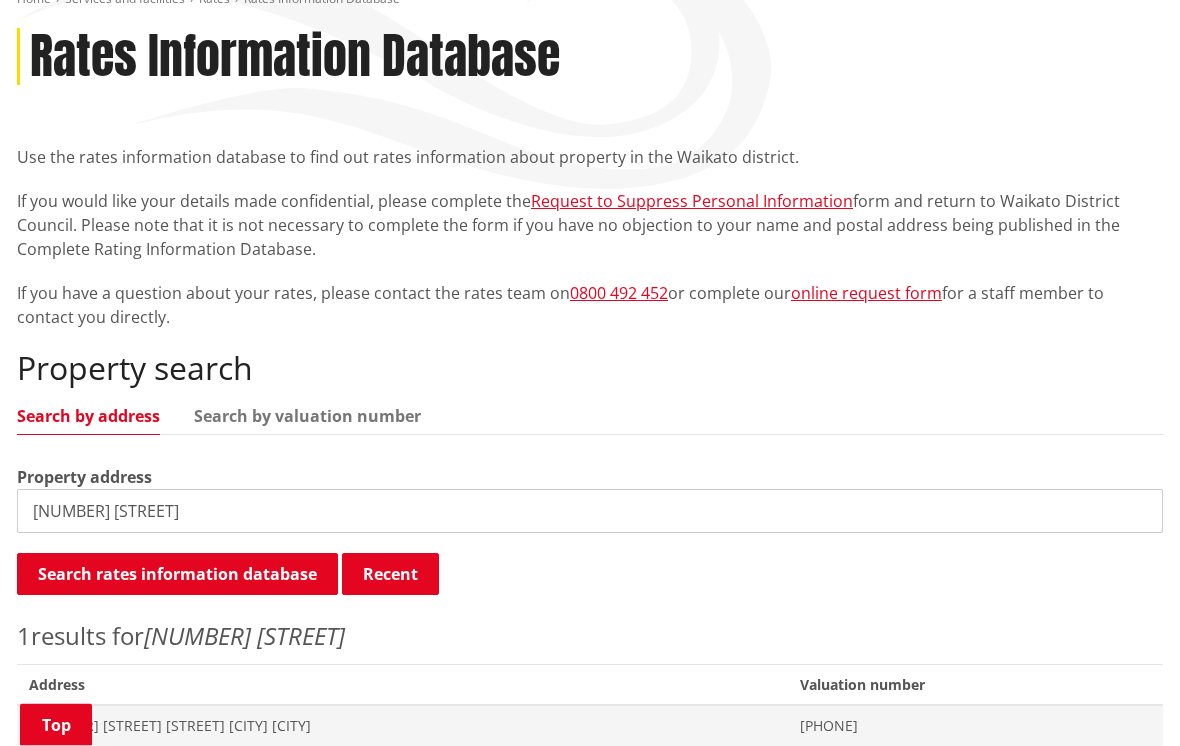 scroll, scrollTop: 247, scrollLeft: 0, axis: vertical 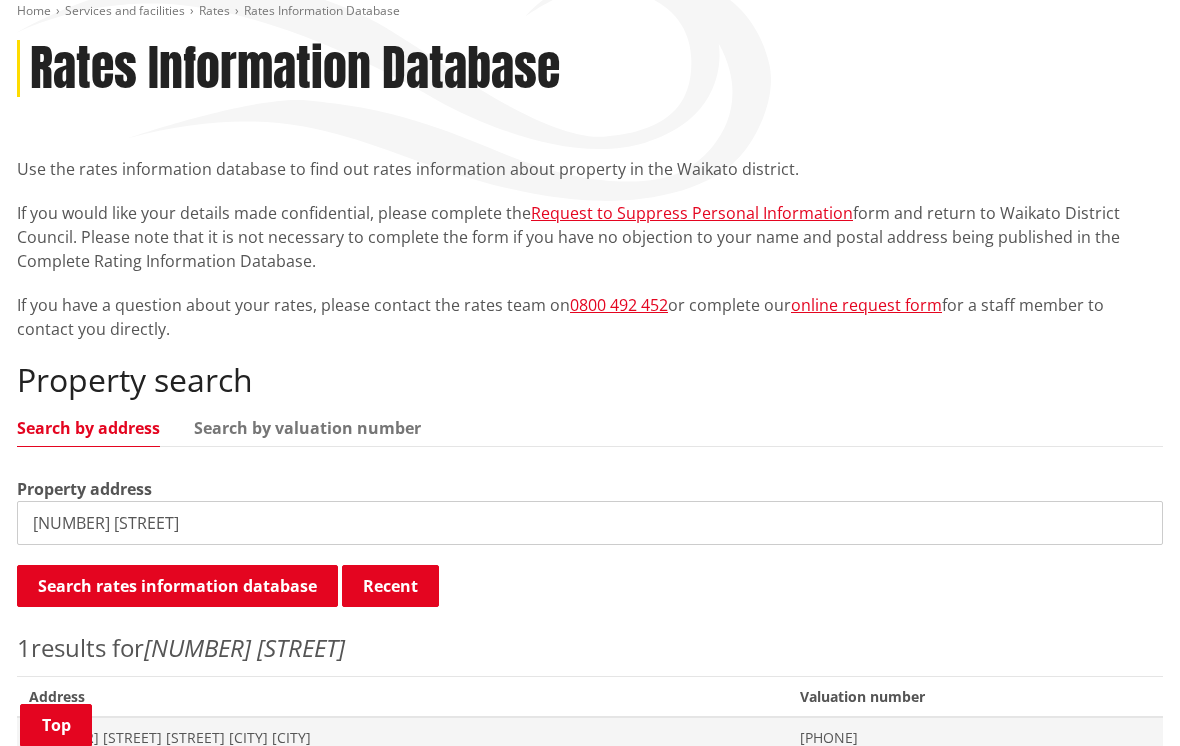 click on "2 waipatukahu" at bounding box center [590, 523] 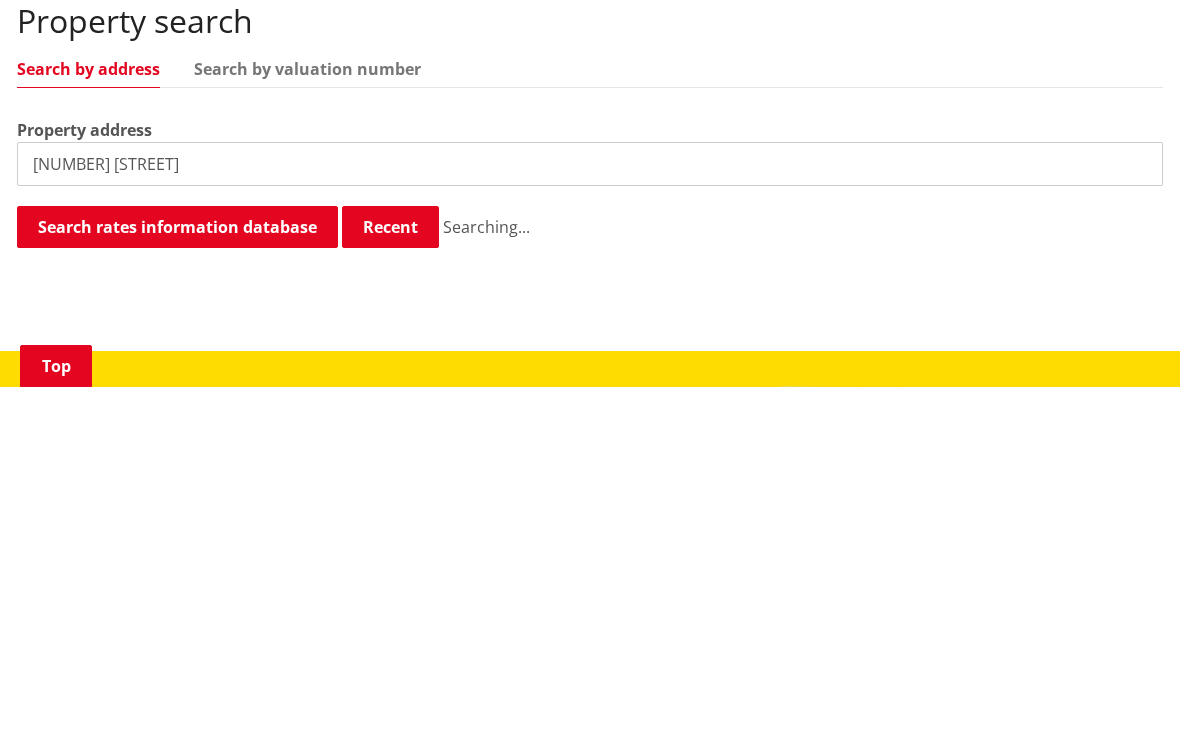 scroll, scrollTop: 606, scrollLeft: 0, axis: vertical 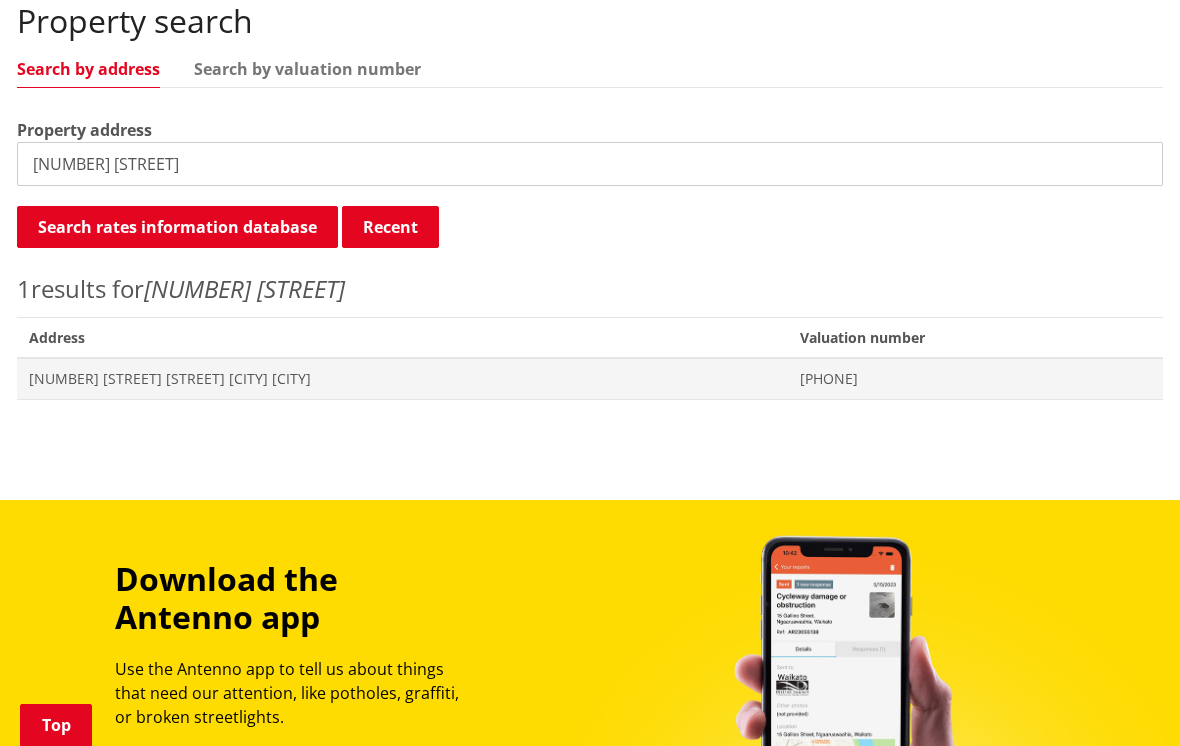 click on "Home
Services and facilities
Rates
Rates Information Database
Rates Information Database
Use the rates information database to find out rates information about property in the Waikato district. If you would like your details made confidential, please complete the  Request to Suppress Personal Information  form and return to Waikato District Council. Please note that it is not necessary to complete the form if you have no objection to your name and postal address being published in the Complete Rating Information Database. If you have a question about your rates, please contact the rates team on  0800 492 452  or complete our  online request form  for a staff member to contact you directly.
Property search
Search by address
Search by valuation number
Property address
2 waipatukahu
Search rates information database
Recent" at bounding box center (590, 47) 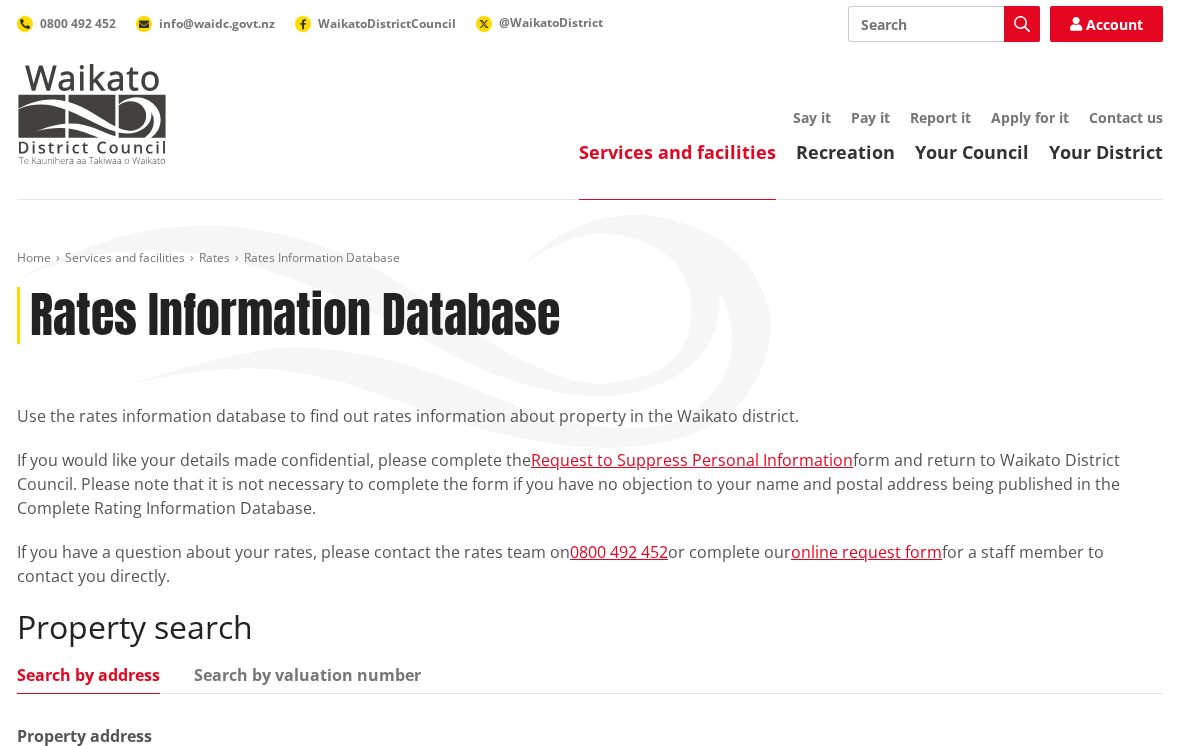 scroll, scrollTop: 606, scrollLeft: 0, axis: vertical 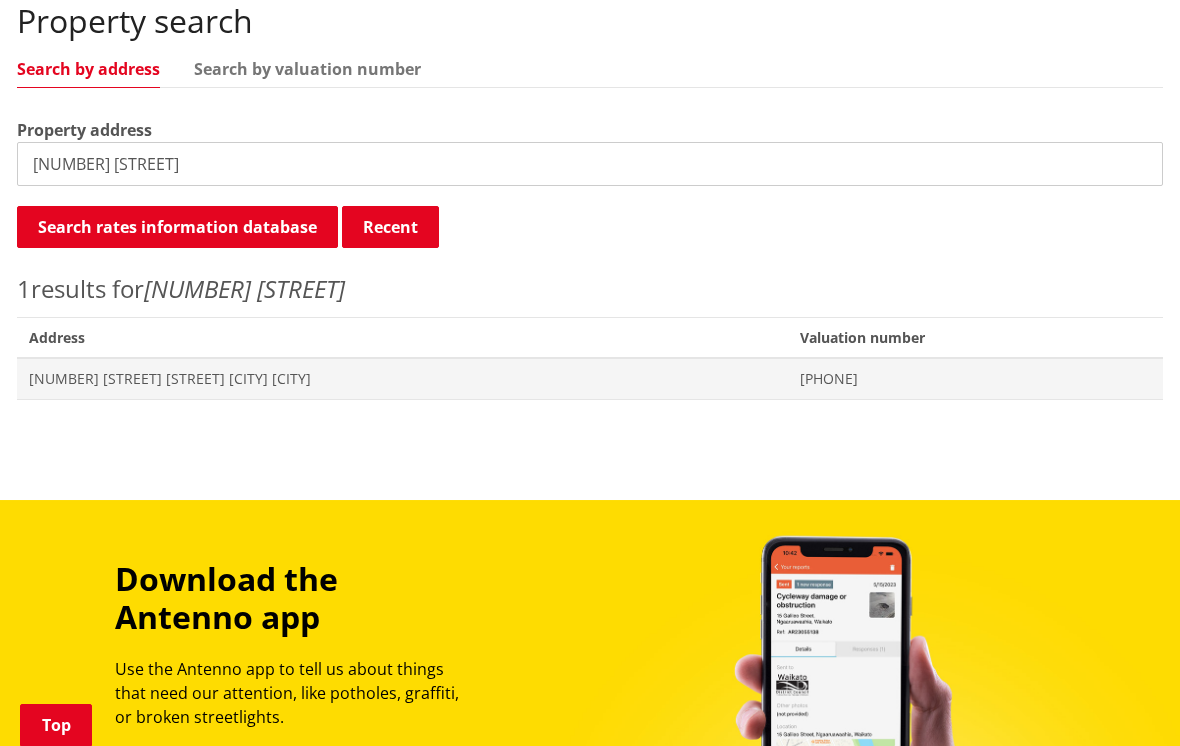 click on "1 waipatukahu" at bounding box center (590, 164) 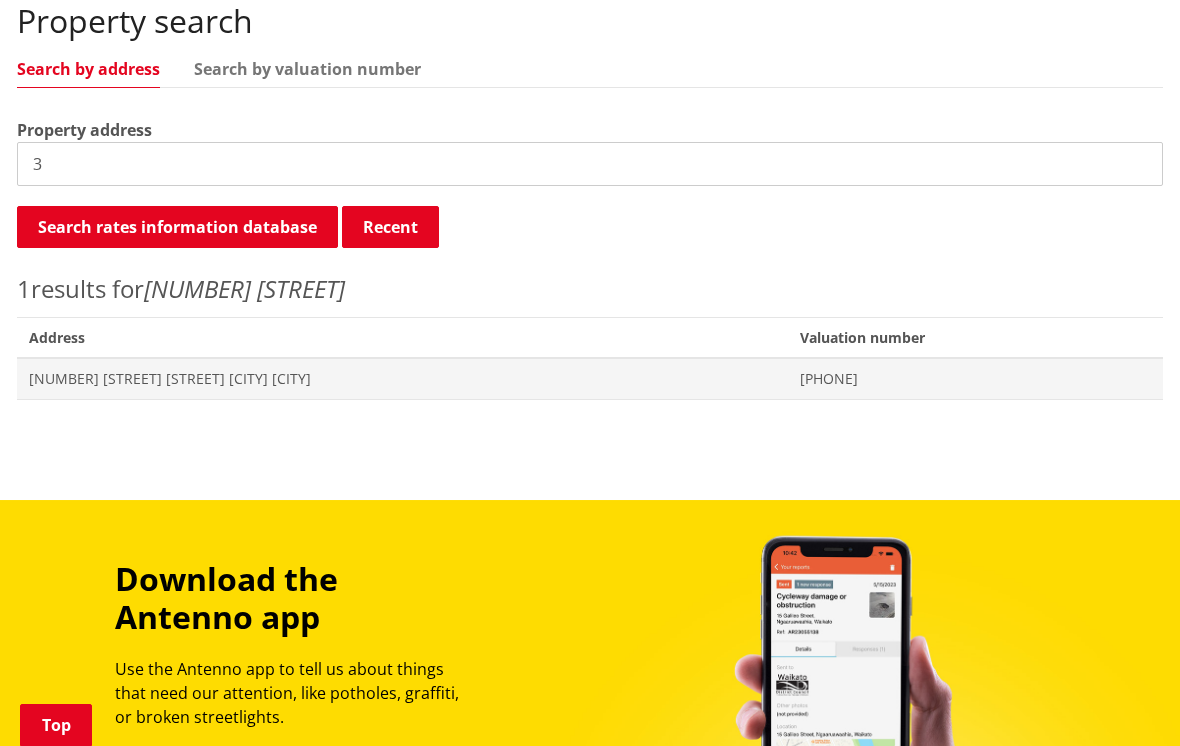 type on "3" 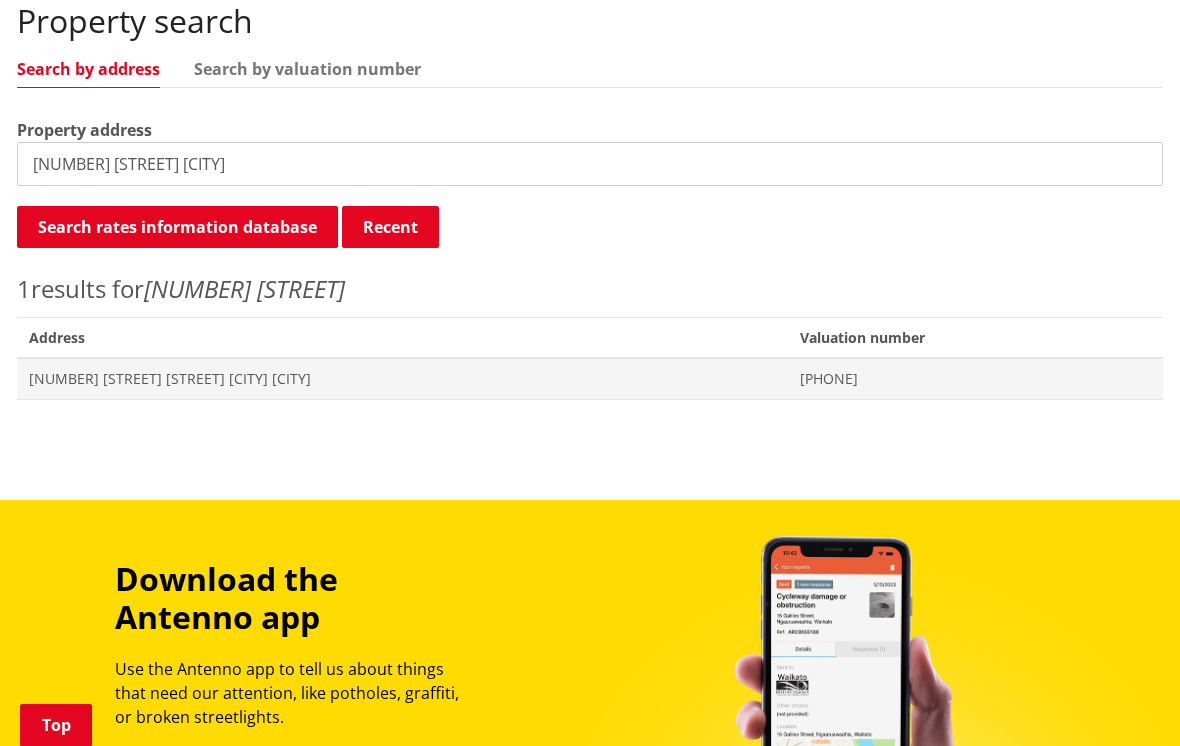 type on "16 maataitai road raglan" 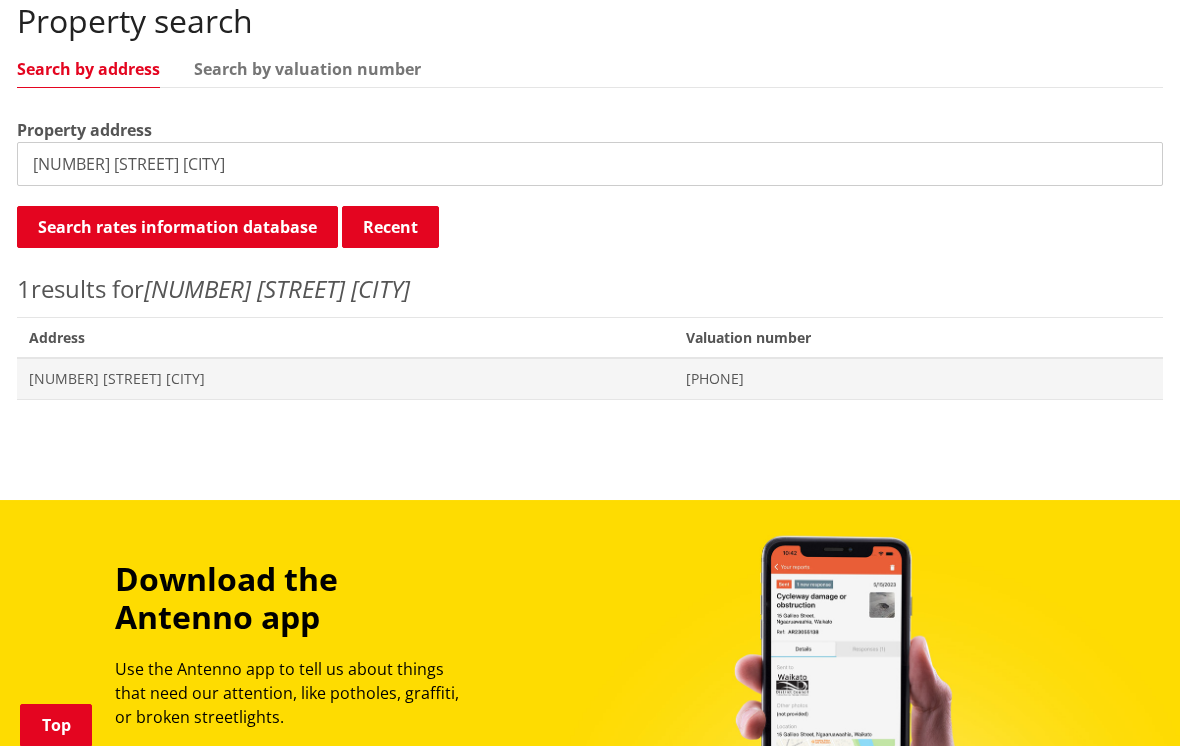 click on "16 Maataitai Road RAGLAN" at bounding box center [345, 379] 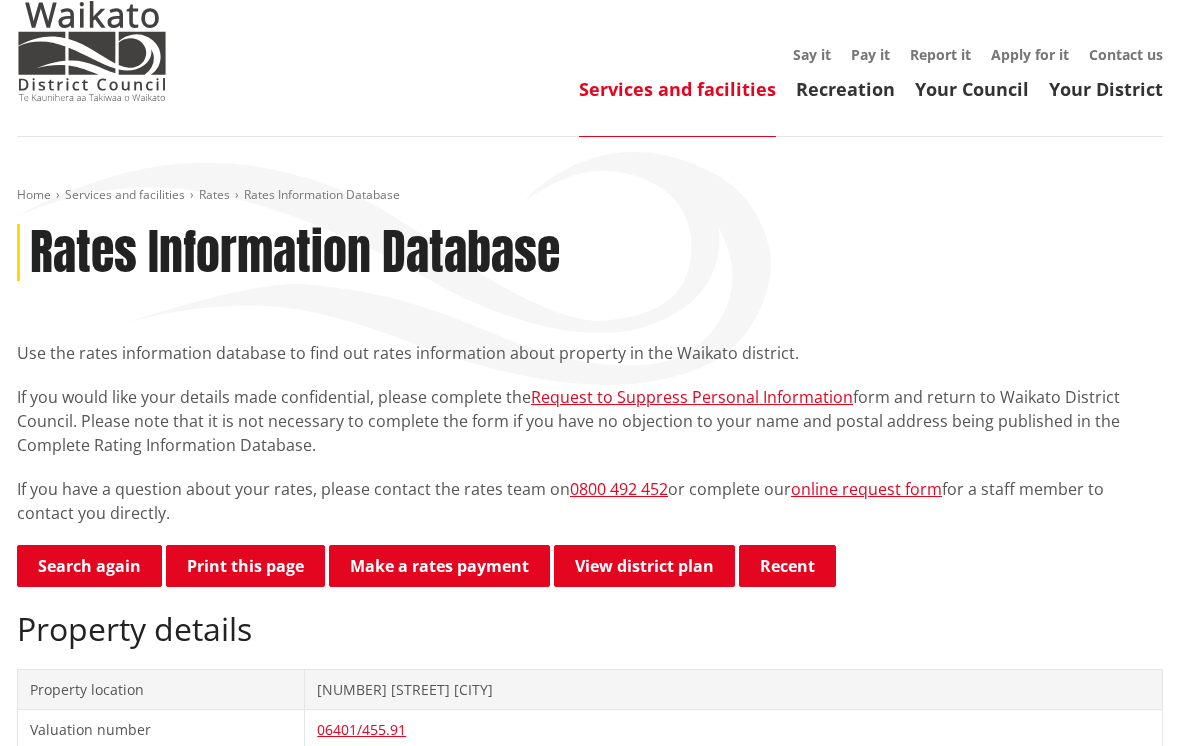 scroll, scrollTop: 0, scrollLeft: 0, axis: both 